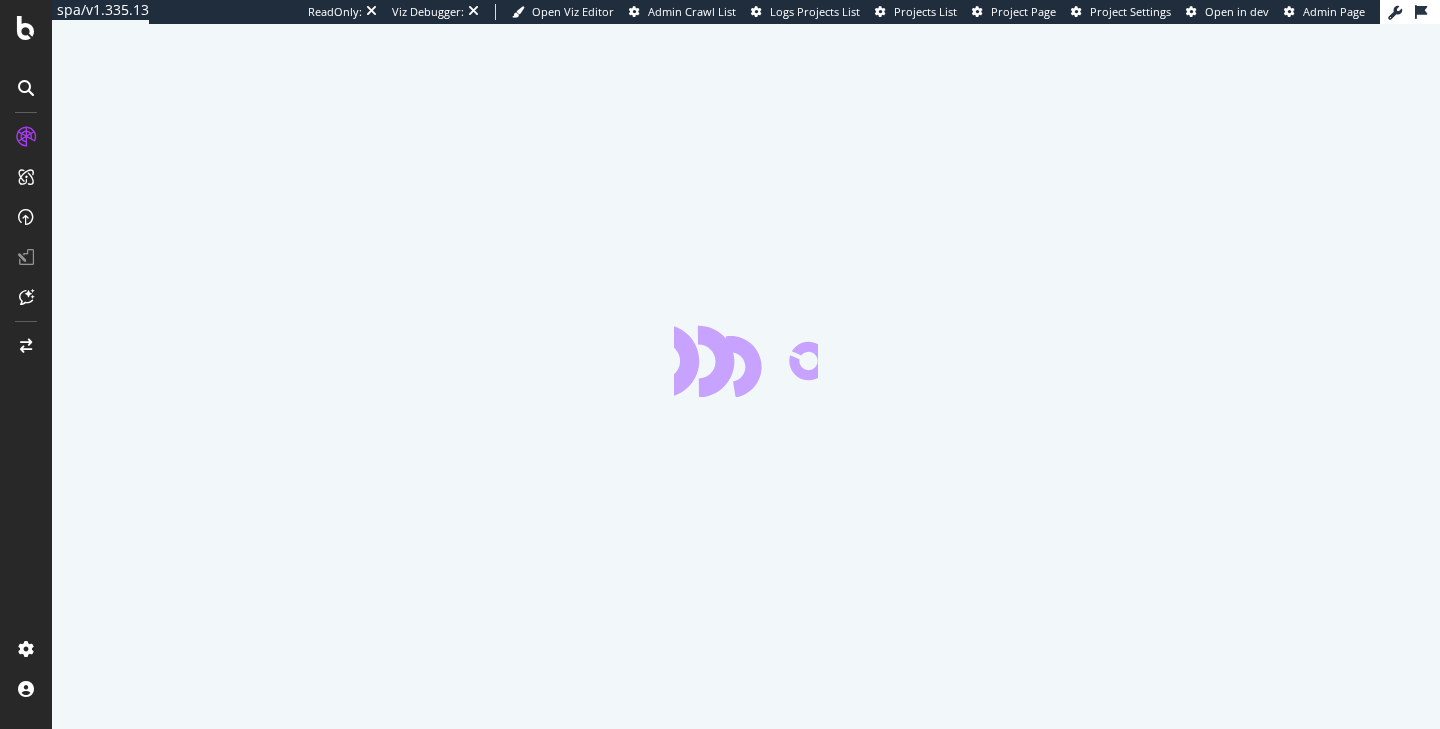 scroll, scrollTop: 0, scrollLeft: 0, axis: both 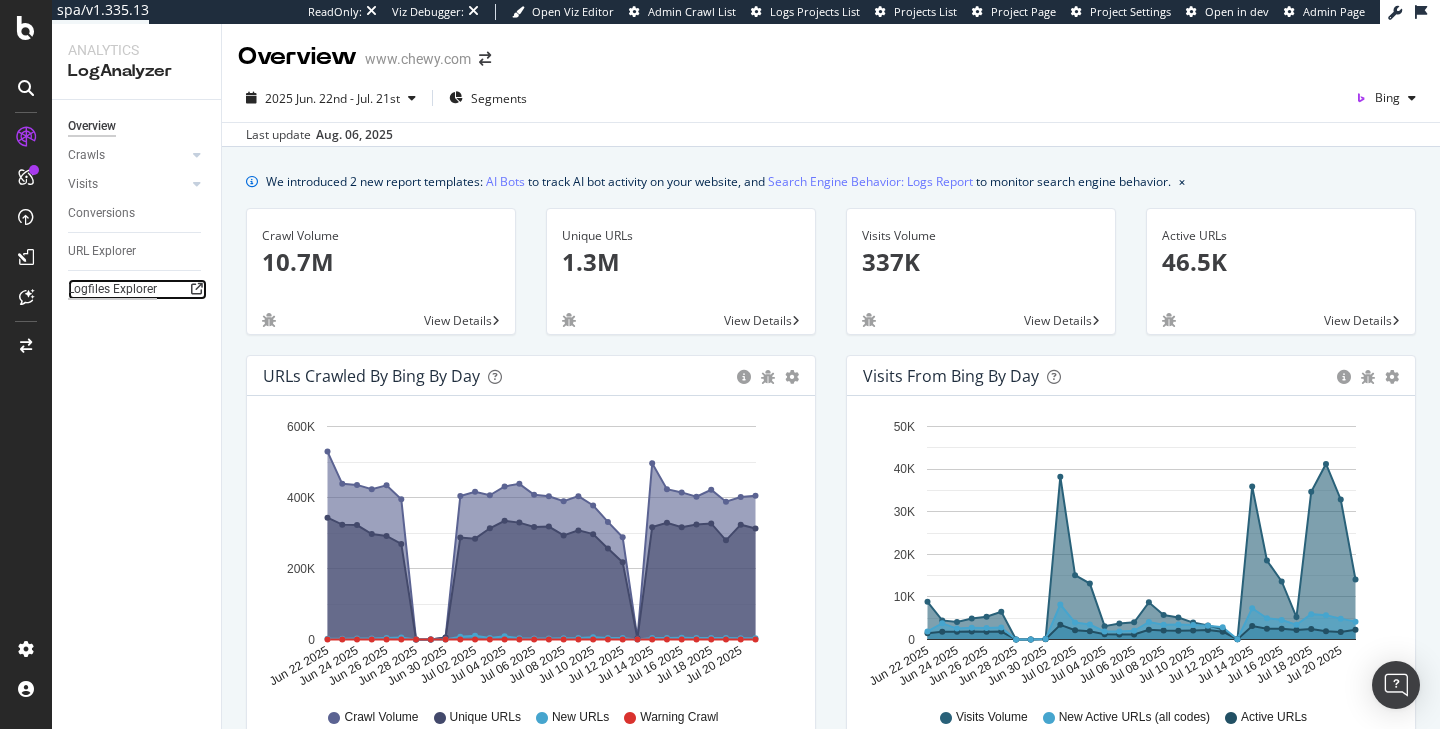 click on "Logfiles Explorer" at bounding box center [112, 289] 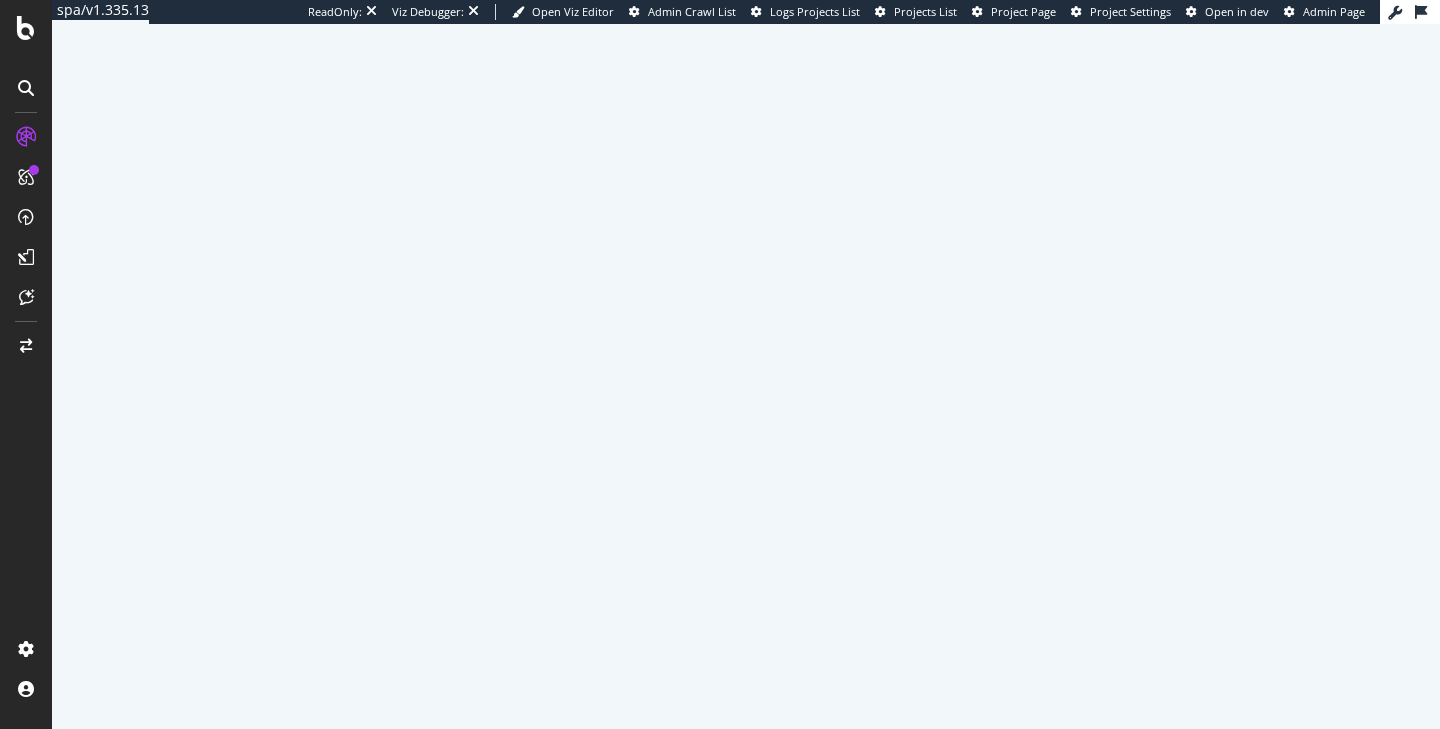 scroll, scrollTop: 0, scrollLeft: 0, axis: both 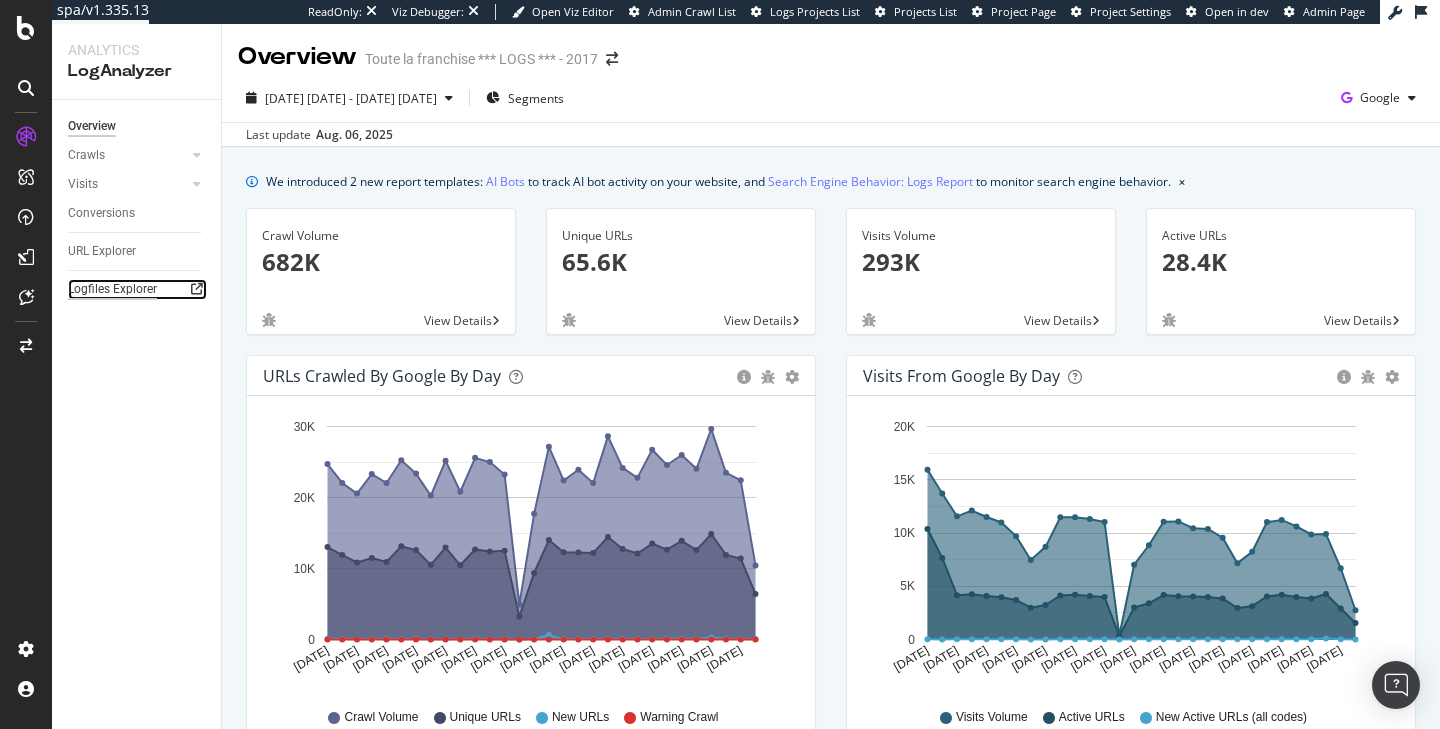 click on "Logfiles Explorer" at bounding box center [112, 289] 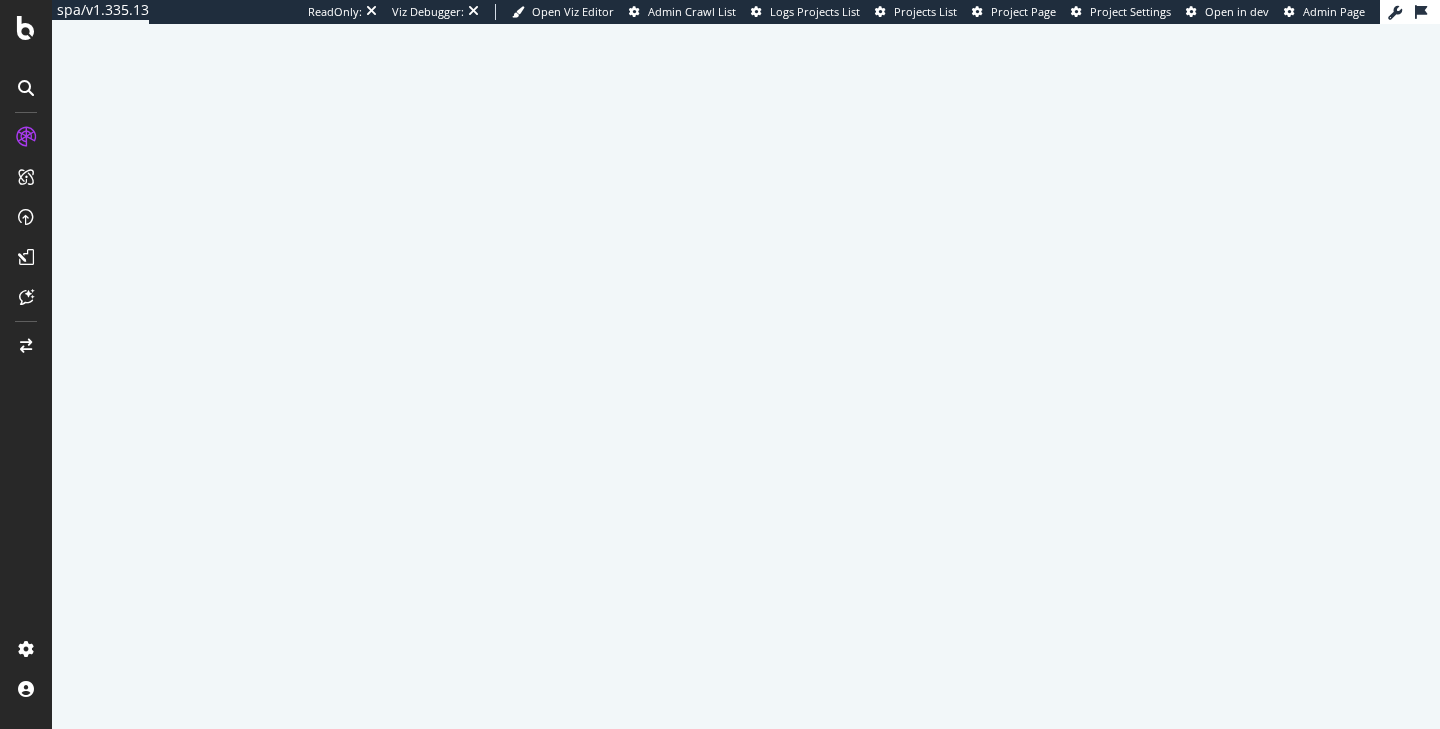 scroll, scrollTop: 0, scrollLeft: 0, axis: both 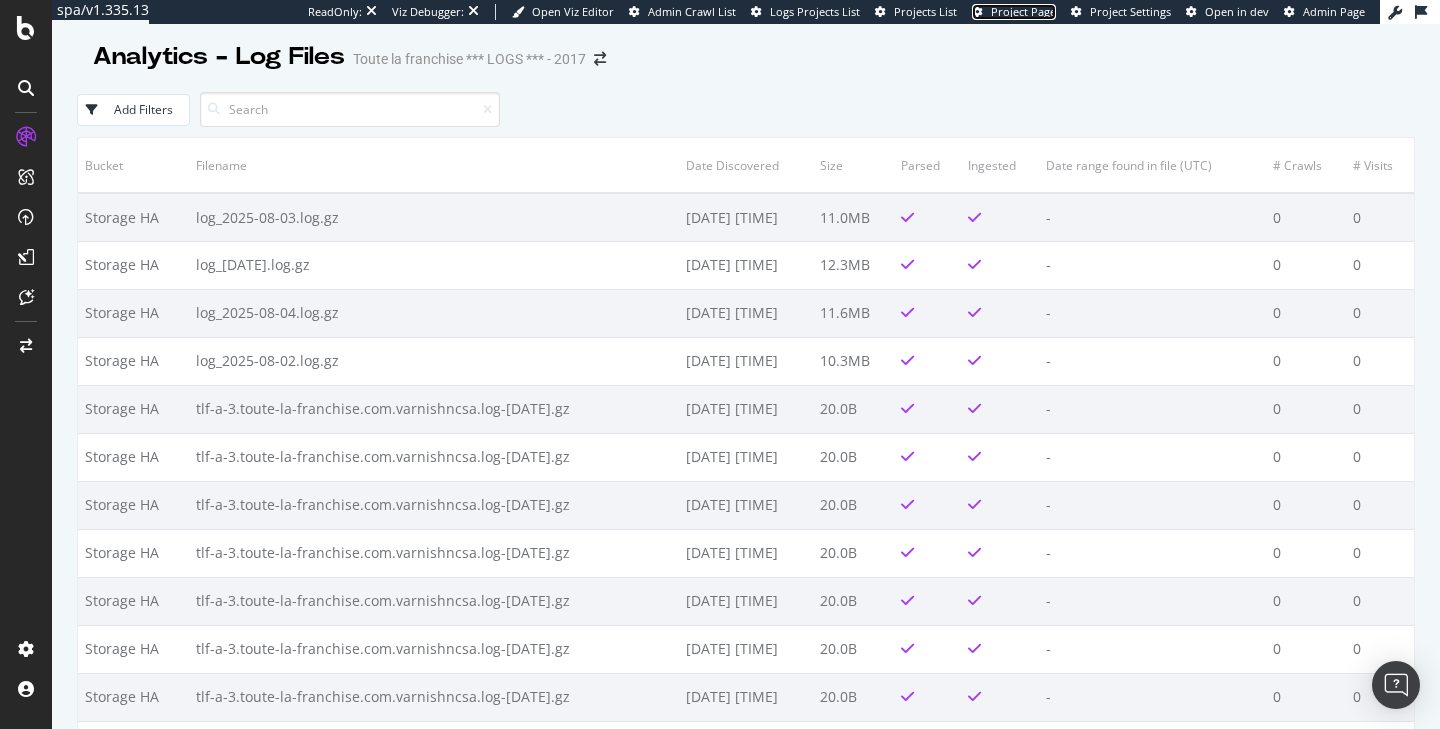 click on "Project Page" at bounding box center (1023, 11) 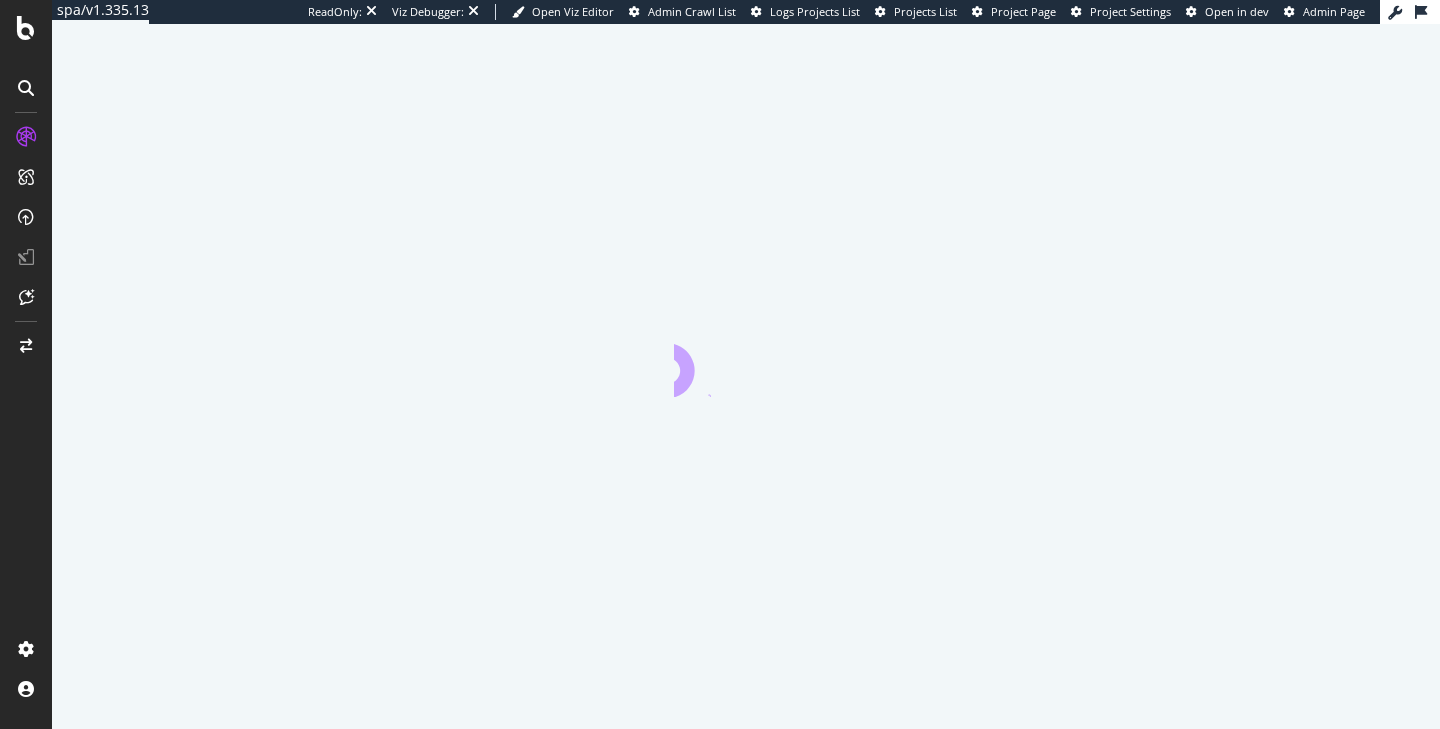 scroll, scrollTop: 0, scrollLeft: 0, axis: both 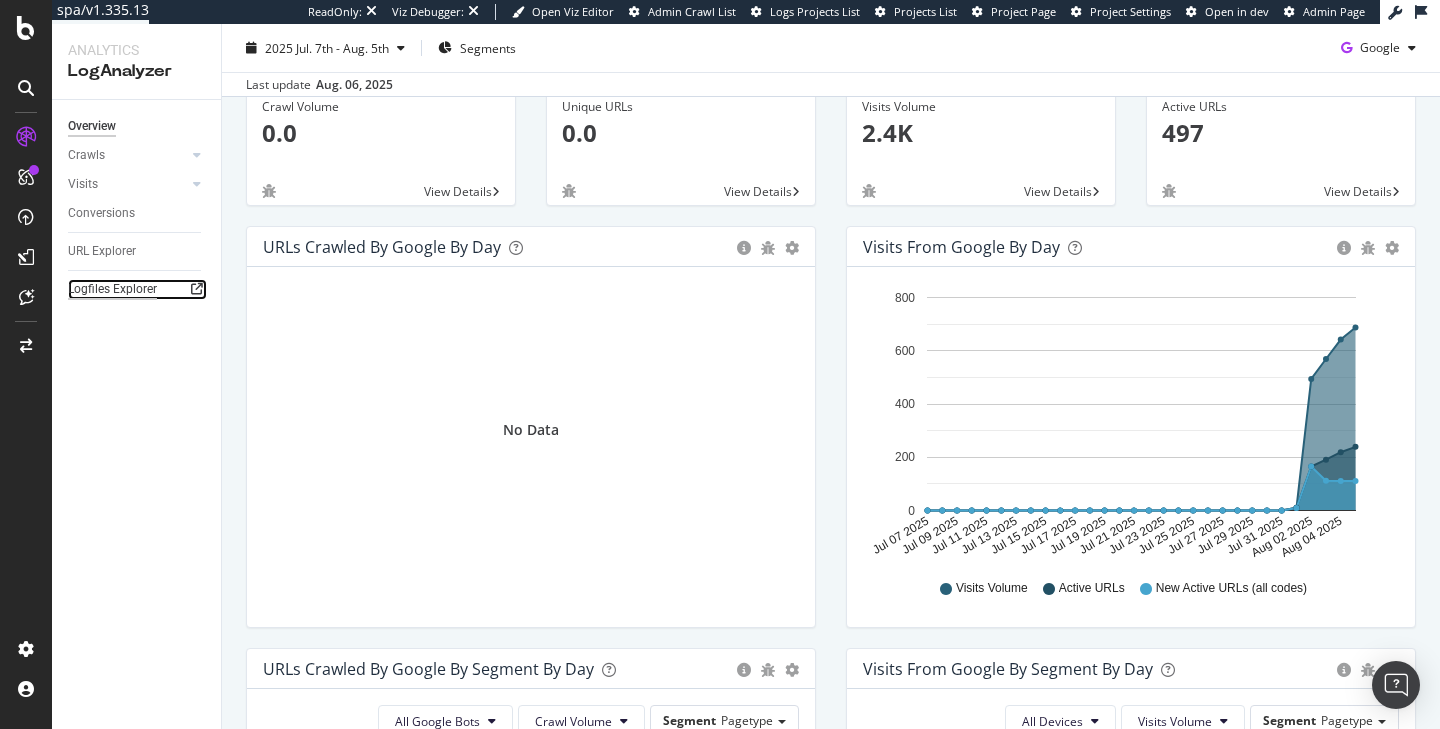 click on "Logfiles Explorer" at bounding box center [112, 289] 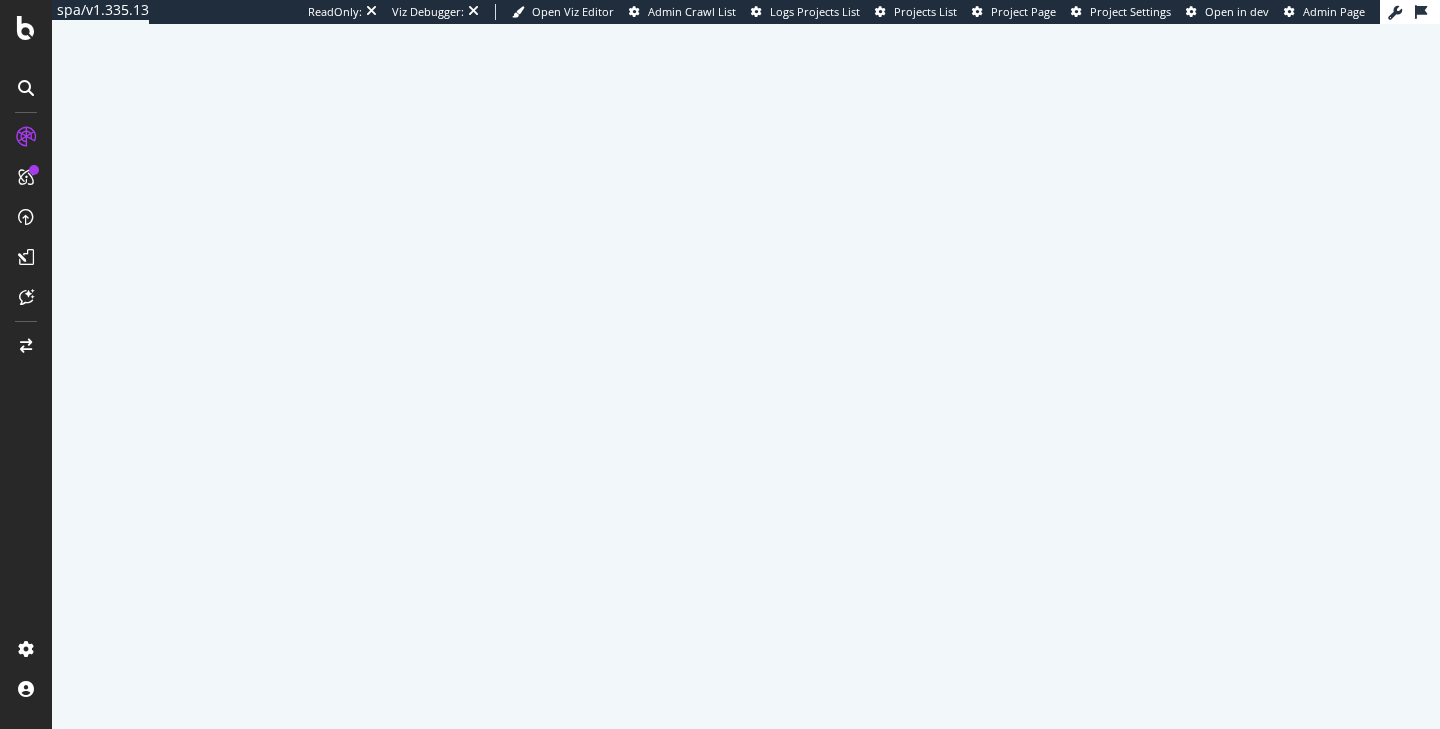 scroll, scrollTop: 0, scrollLeft: 0, axis: both 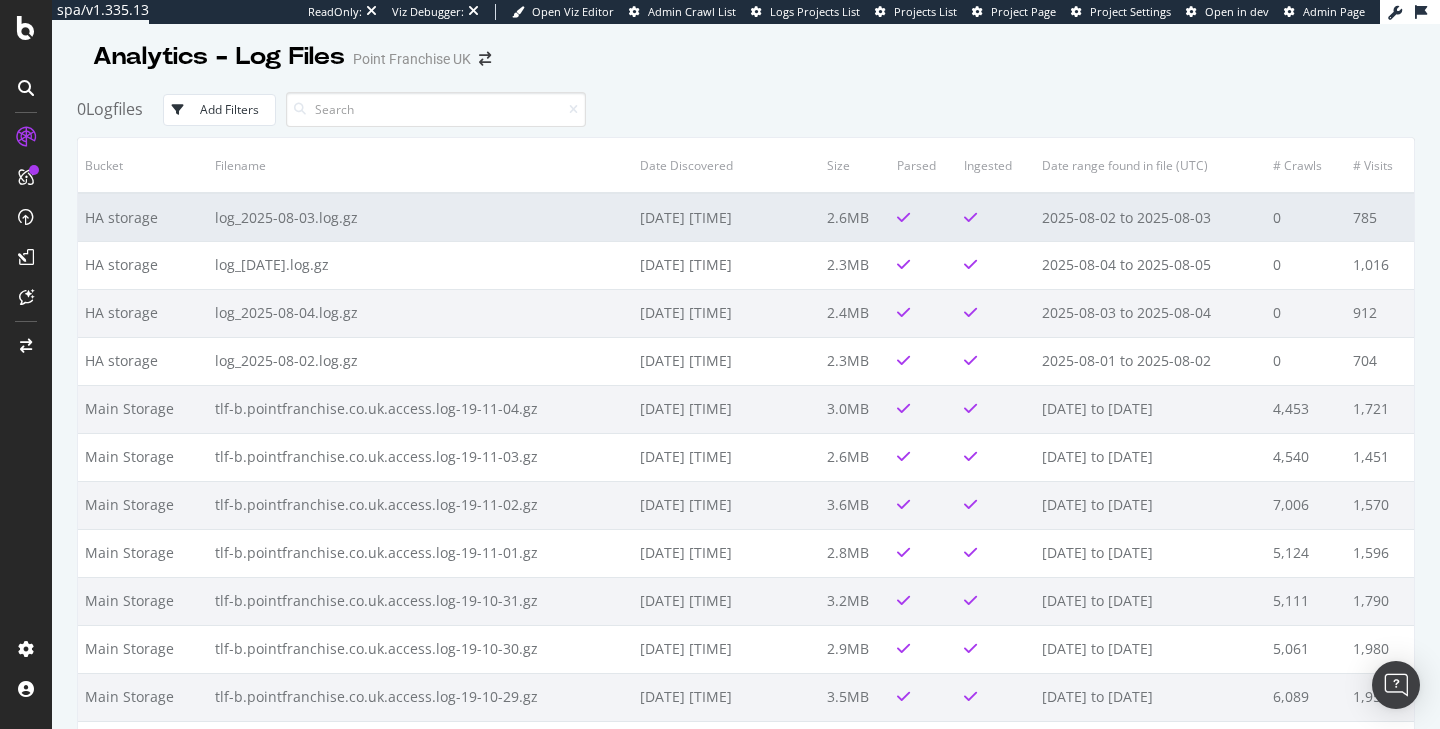 click on "log_2025-08-03.log.gz" at bounding box center (420, 217) 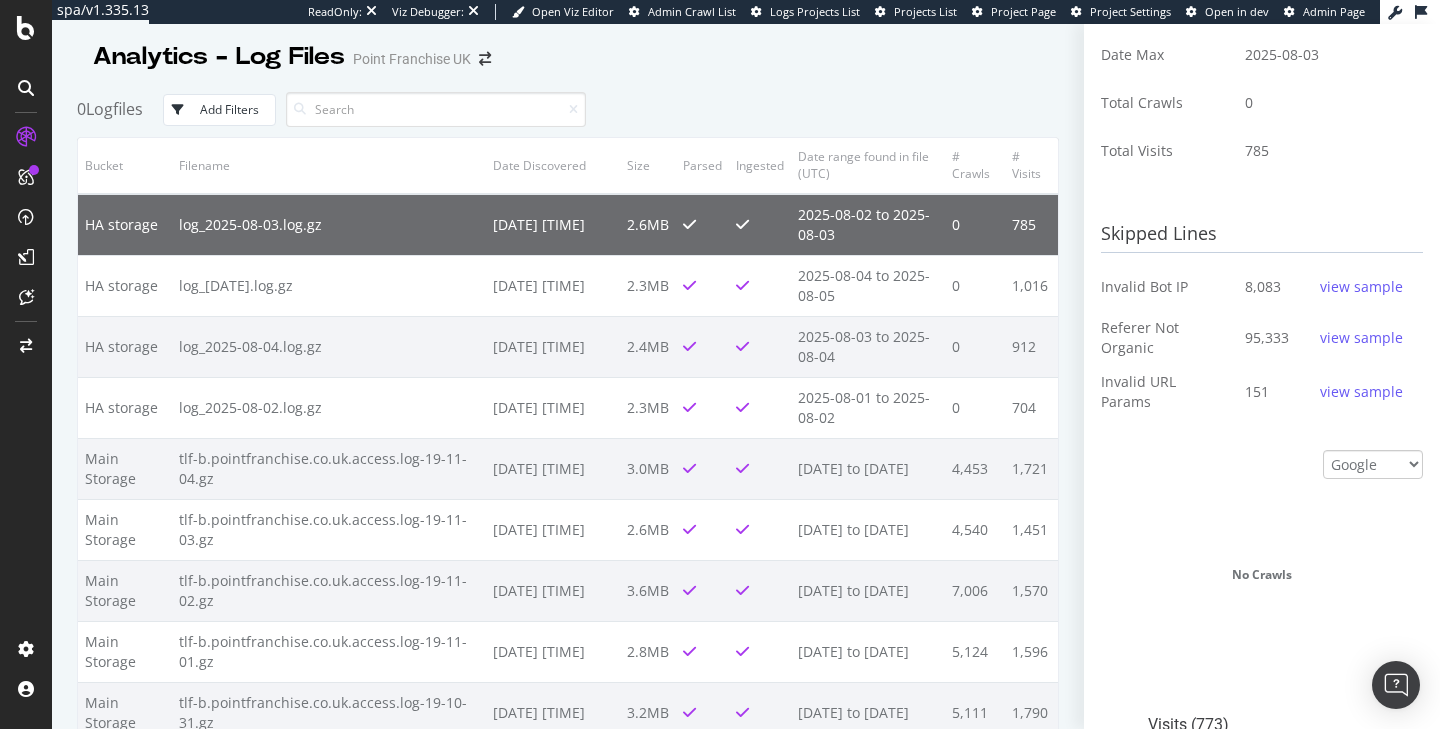 scroll, scrollTop: 557, scrollLeft: 0, axis: vertical 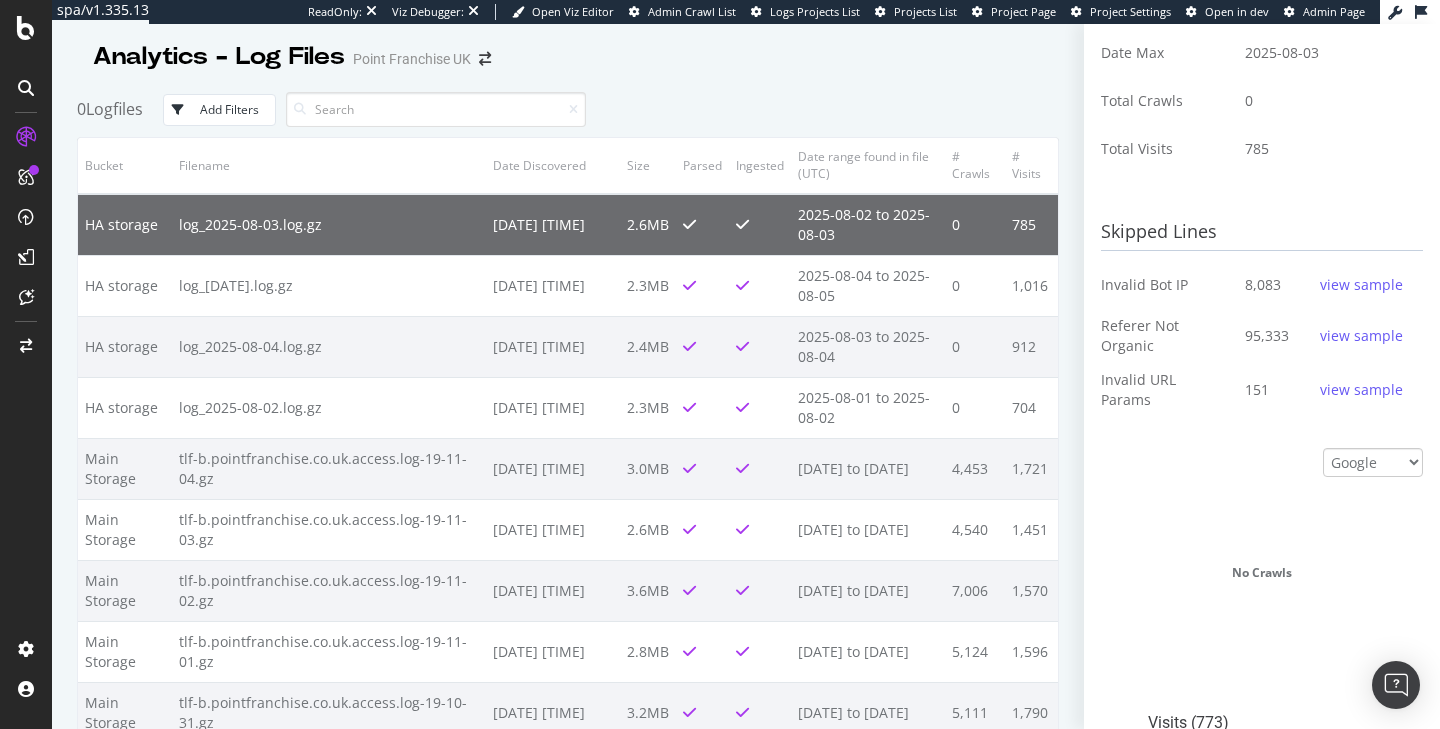 click on "view sample" at bounding box center (1361, 285) 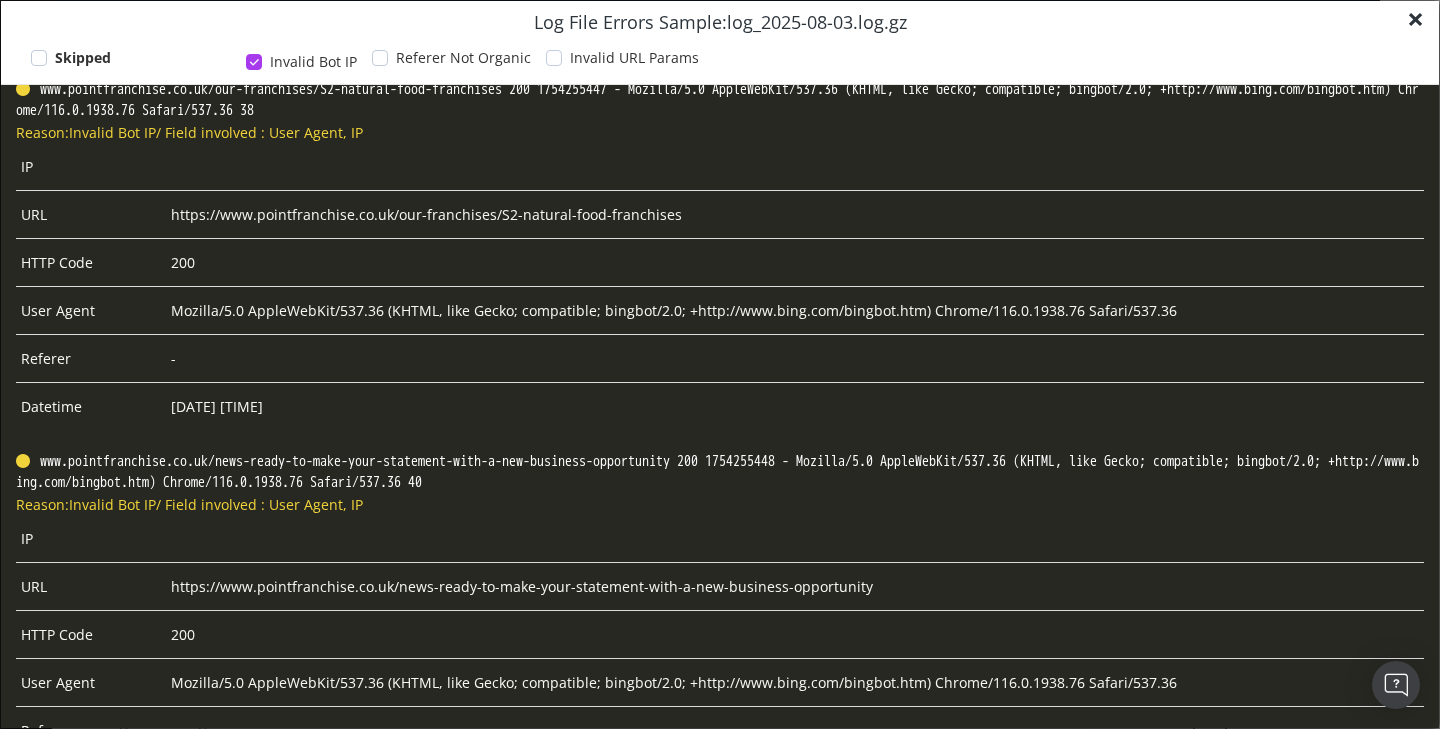 scroll, scrollTop: 42, scrollLeft: 0, axis: vertical 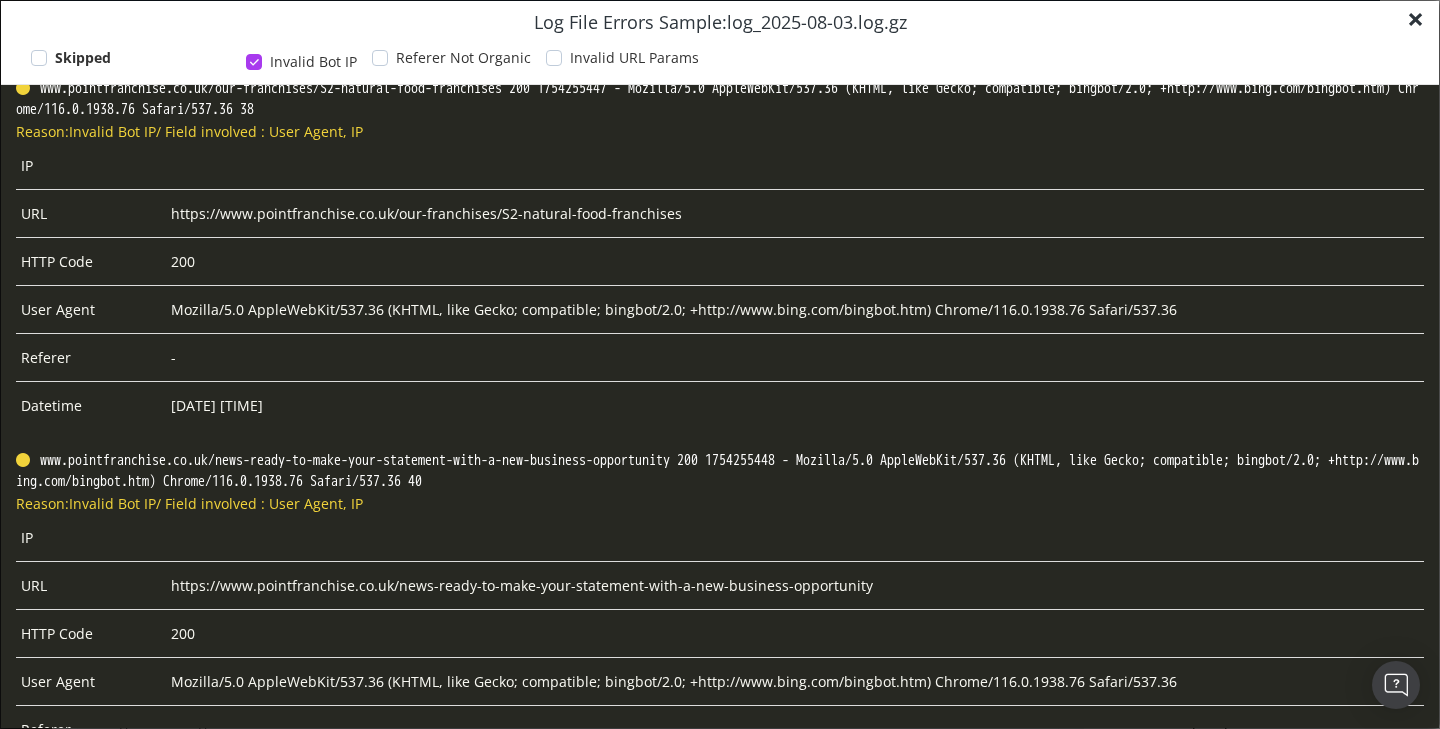 click on "×" at bounding box center [1415, 18] 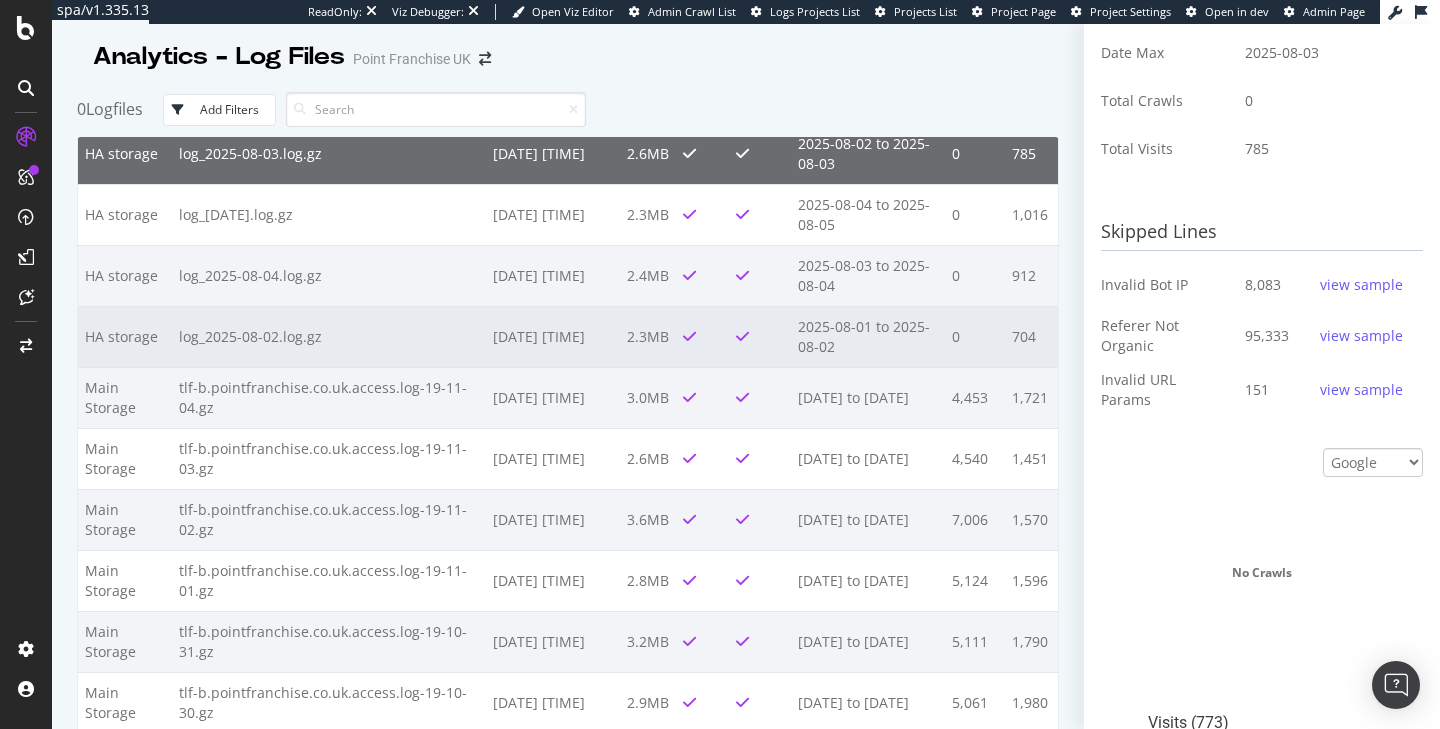 scroll, scrollTop: 0, scrollLeft: 0, axis: both 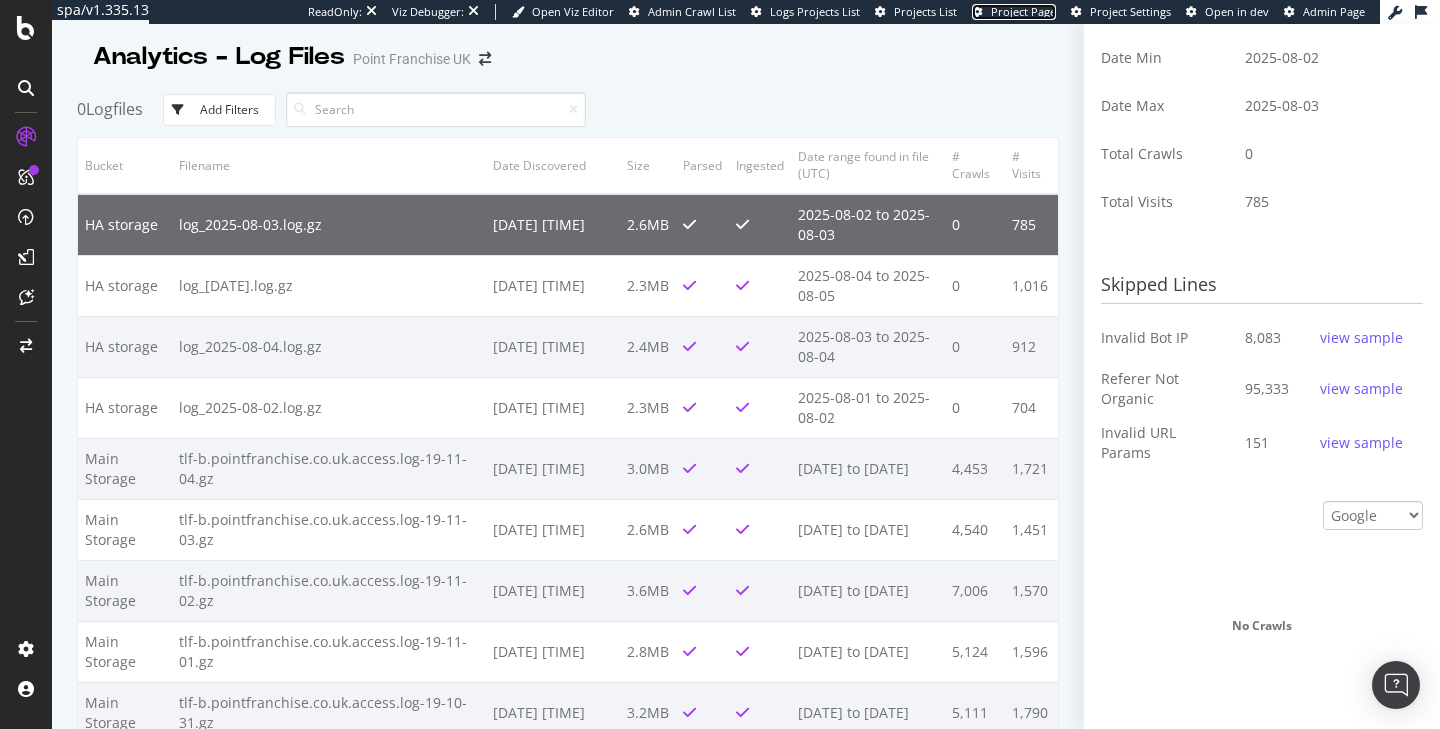 click on "Project Page" at bounding box center [1023, 11] 